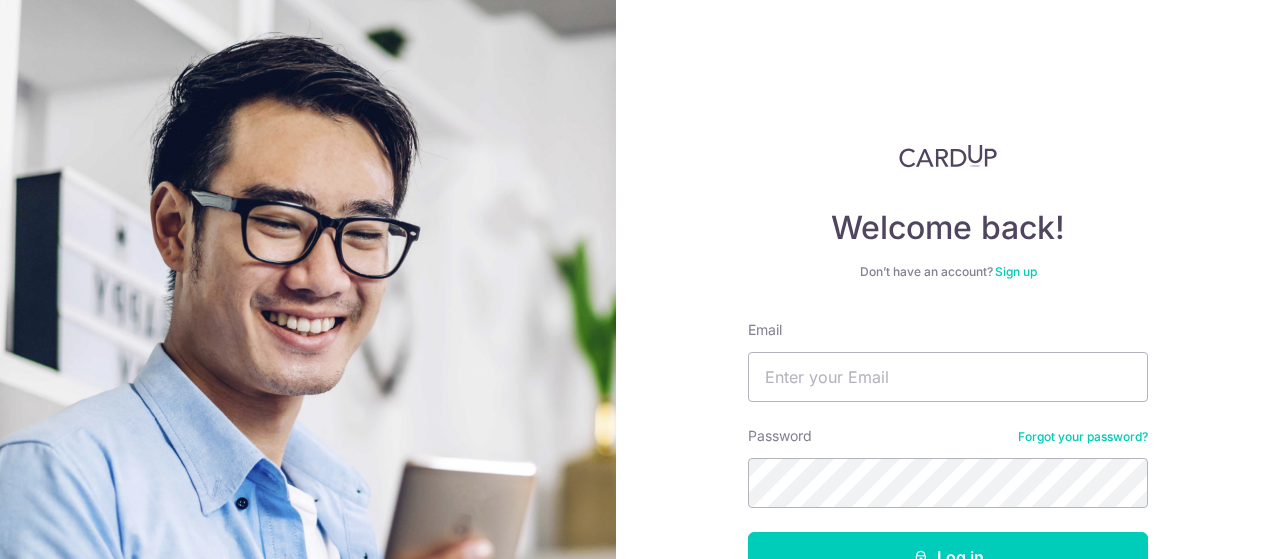 scroll, scrollTop: 0, scrollLeft: 0, axis: both 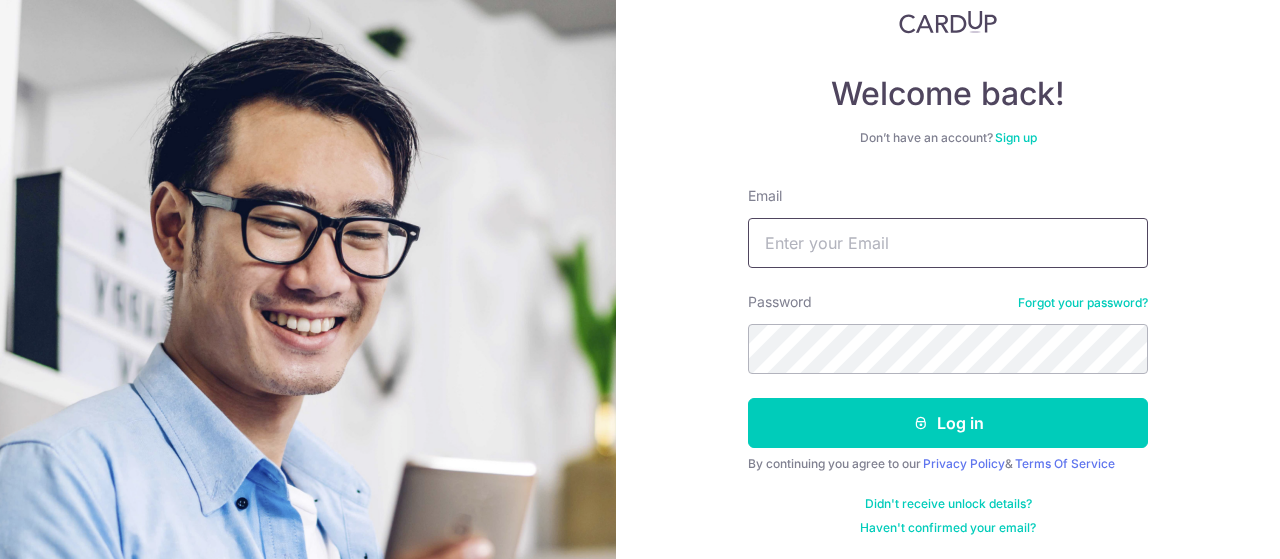 click on "Email" at bounding box center [948, 243] 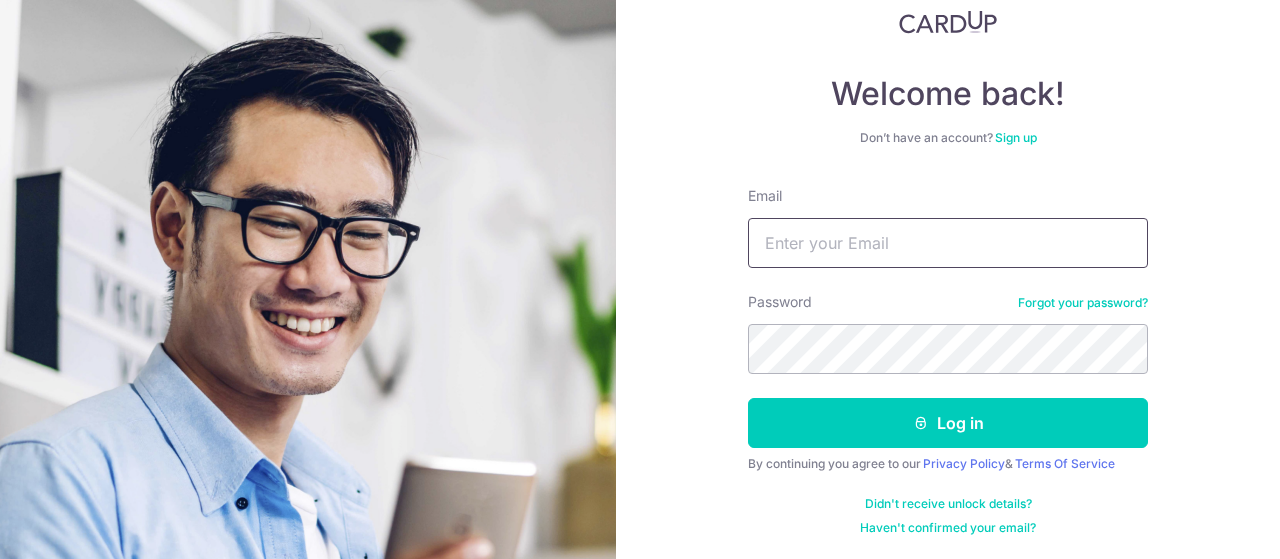 type on "[EMAIL]" 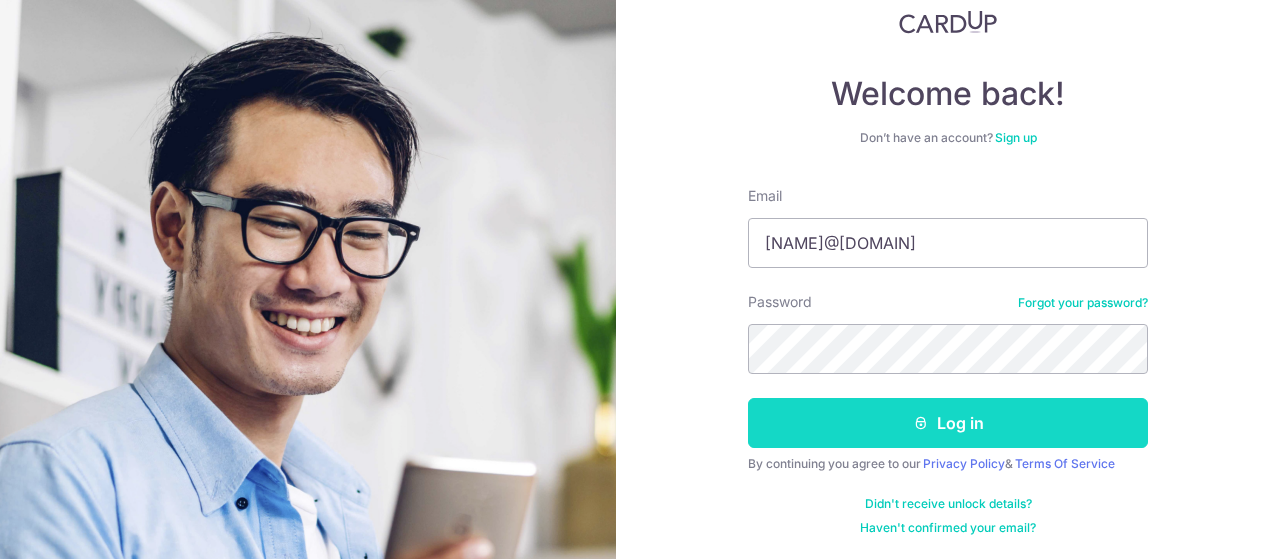 click on "Log in" at bounding box center (948, 423) 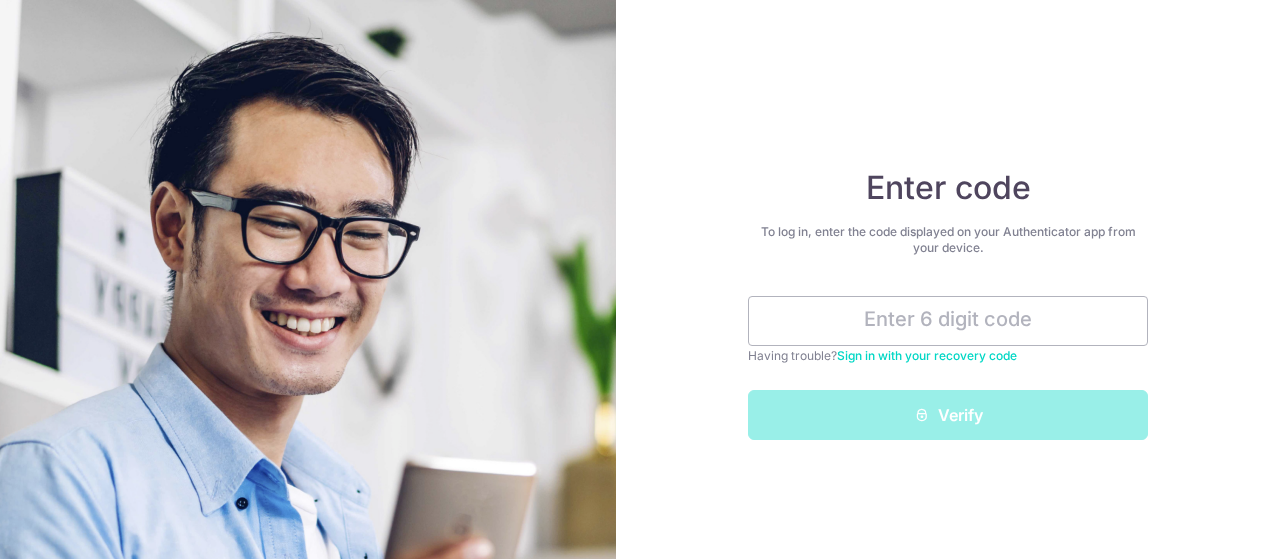 scroll, scrollTop: 0, scrollLeft: 0, axis: both 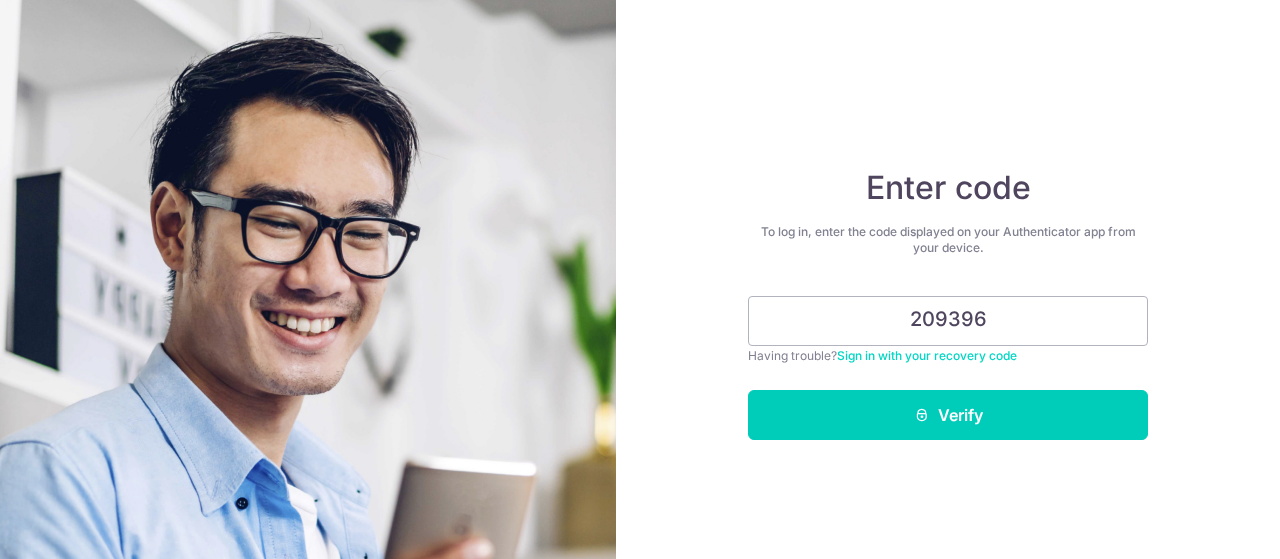 type on "209396" 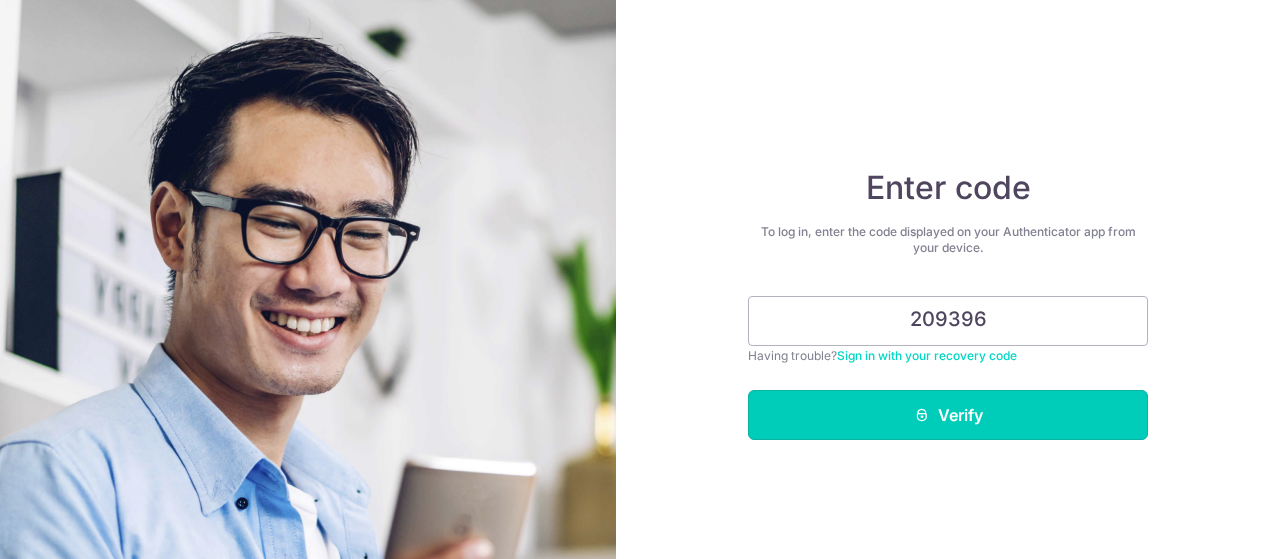 click on "Verify" at bounding box center (948, 415) 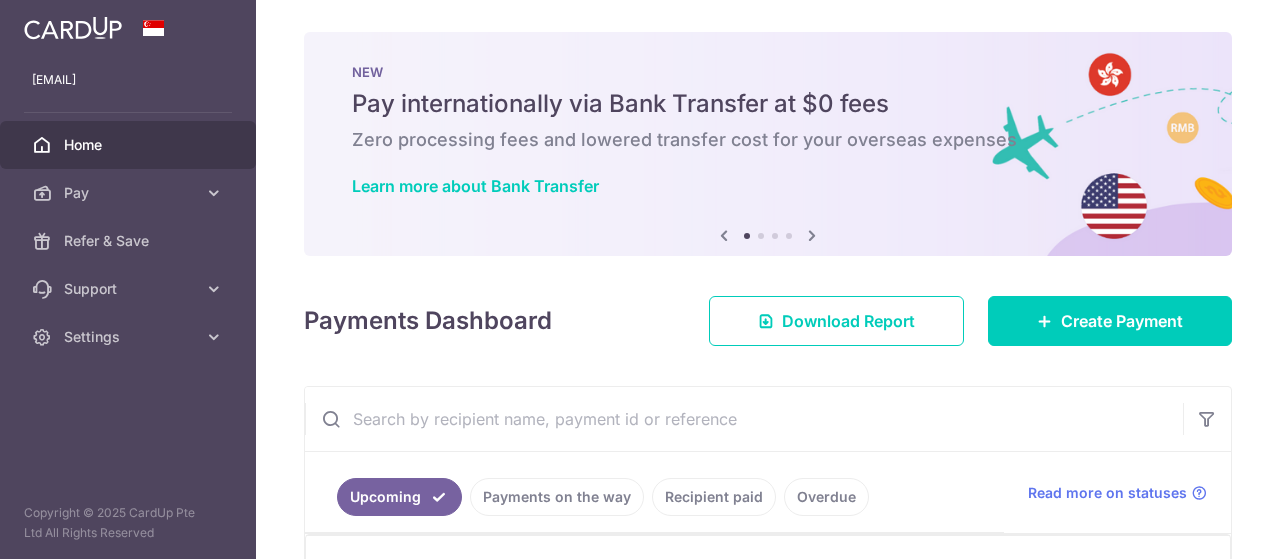 scroll, scrollTop: 0, scrollLeft: 0, axis: both 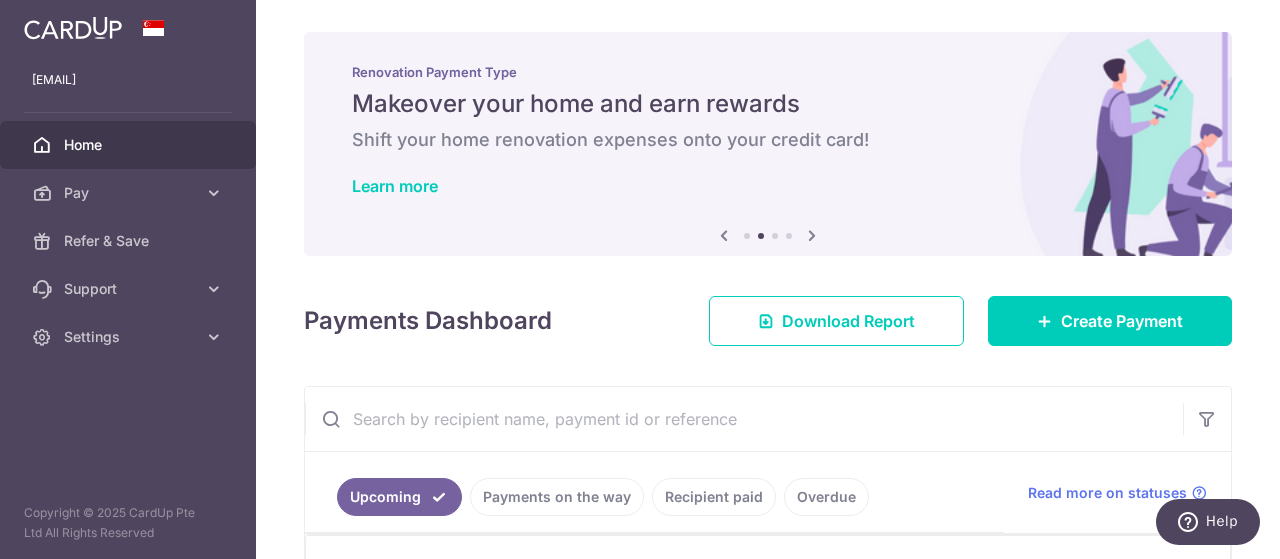 click at bounding box center (724, 235) 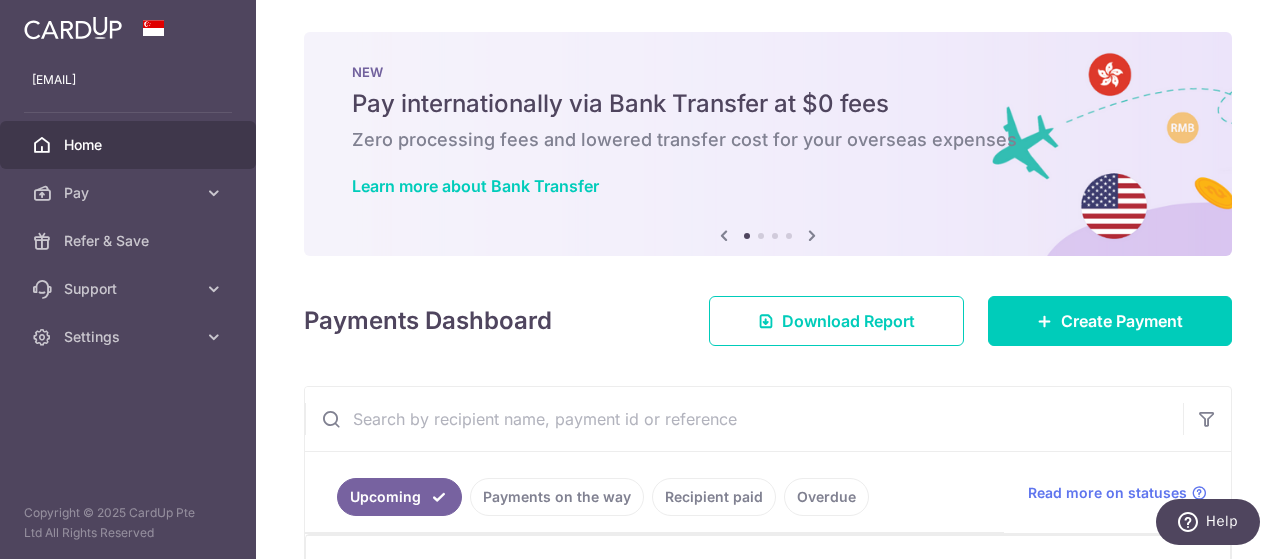 click at bounding box center (812, 235) 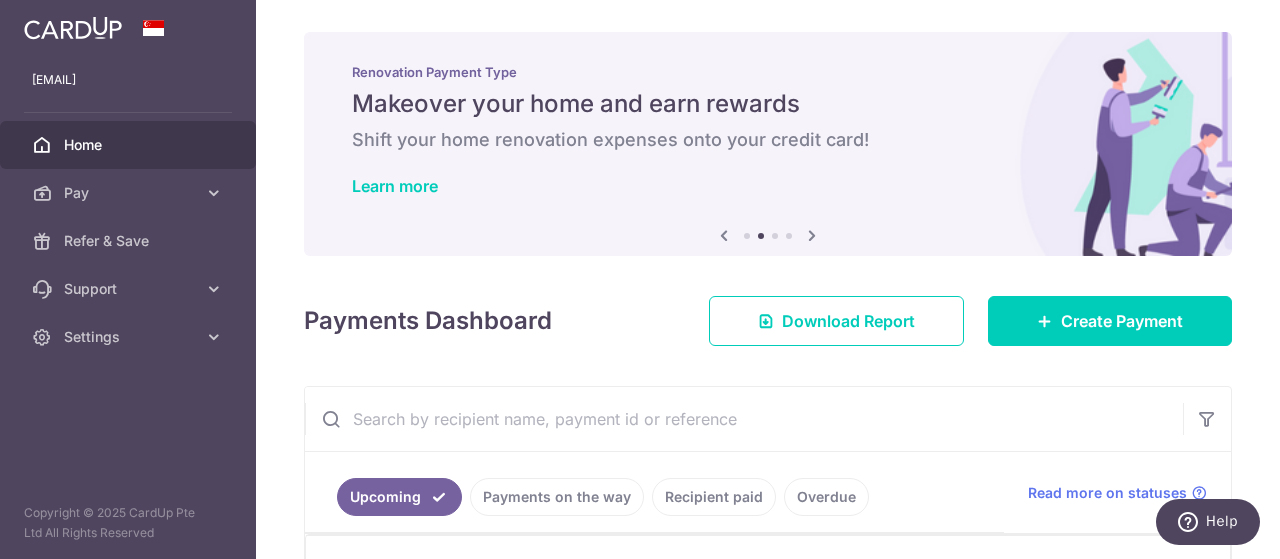 click at bounding box center (812, 235) 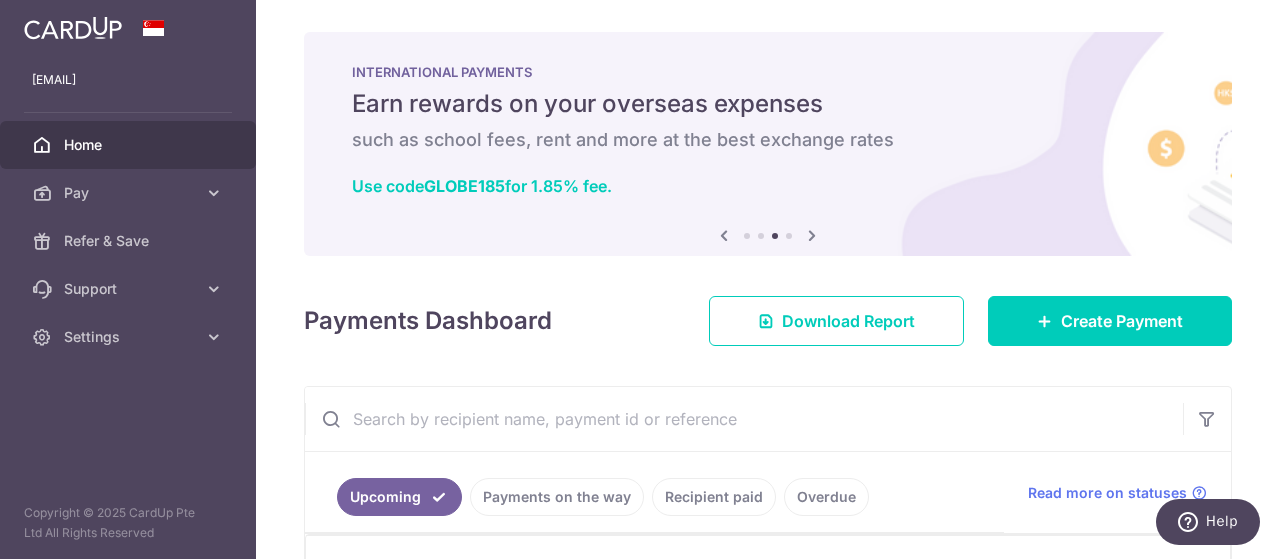 click at bounding box center (812, 235) 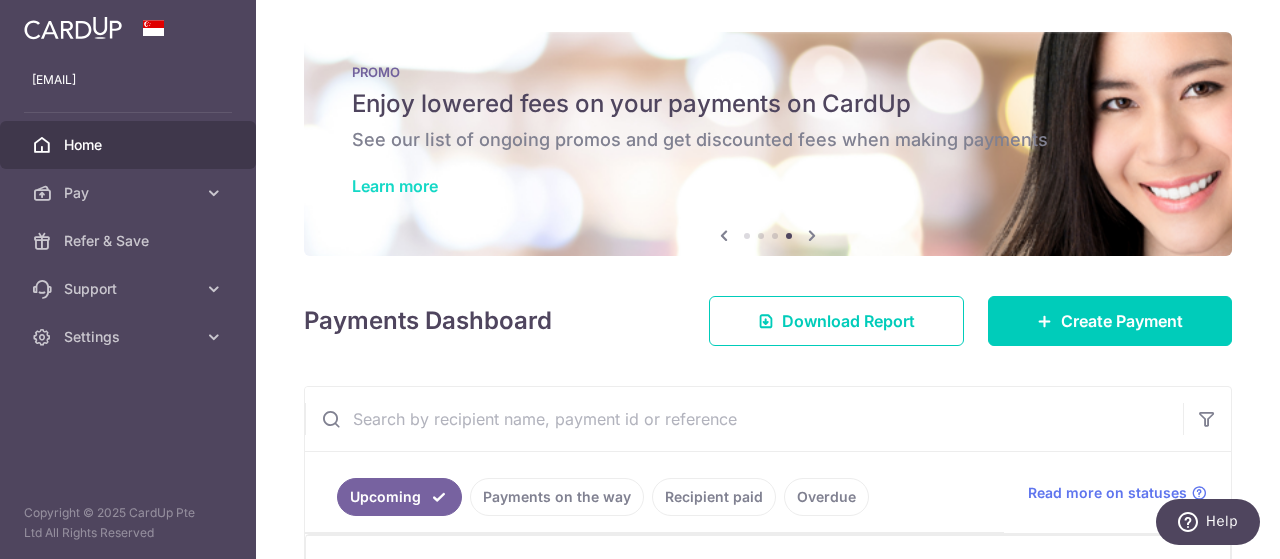 click on "Learn more" at bounding box center [395, 186] 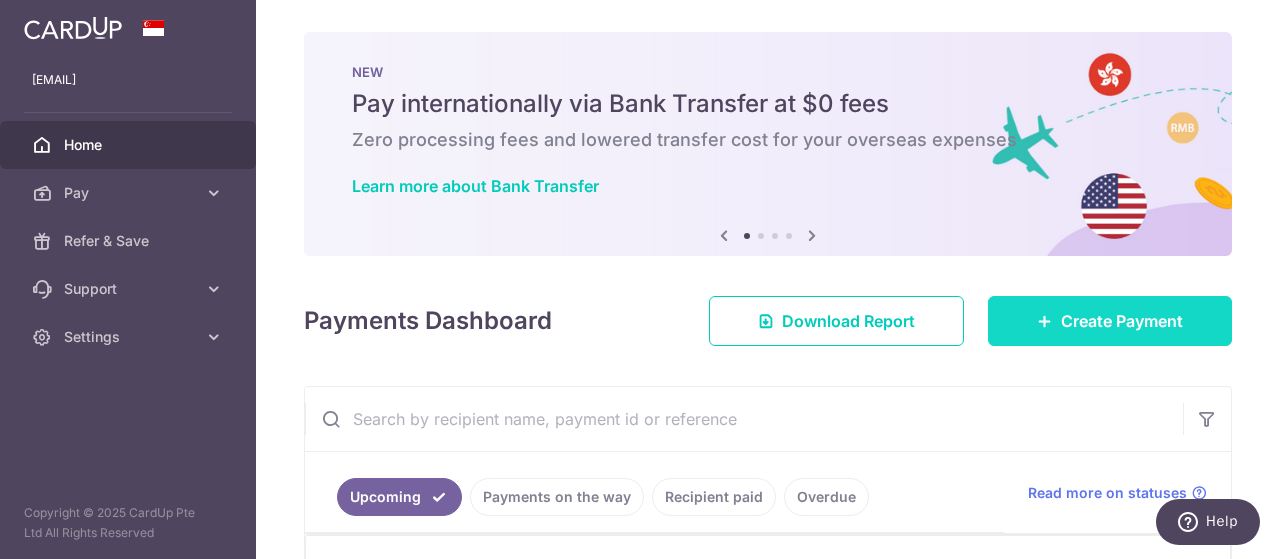 click on "Create Payment" at bounding box center [1122, 321] 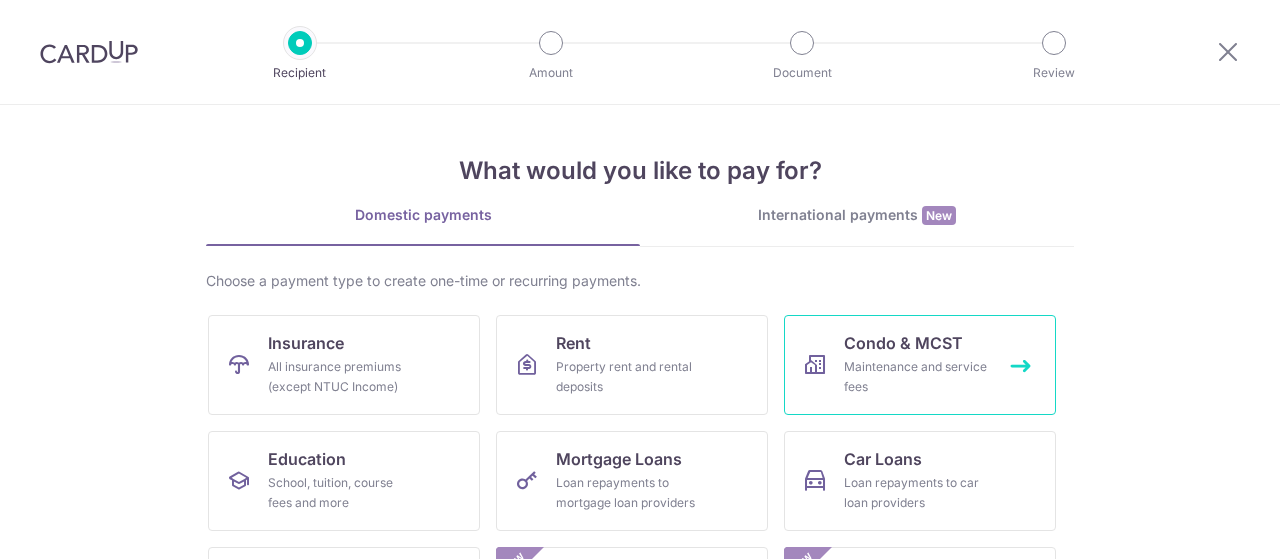 scroll, scrollTop: 0, scrollLeft: 0, axis: both 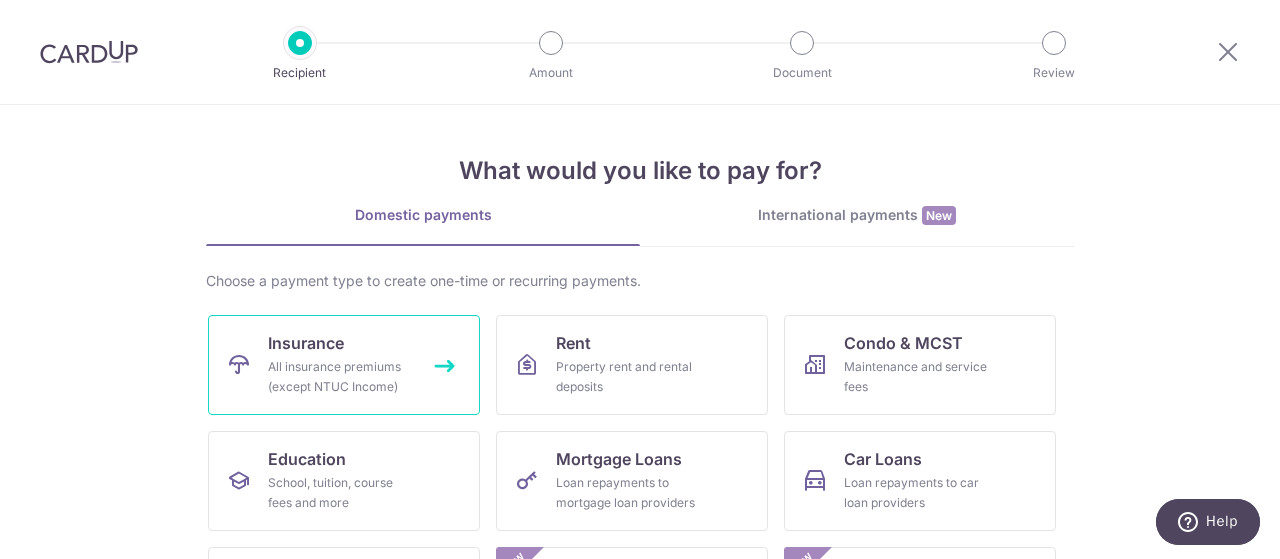 click on "All insurance premiums (except NTUC Income)" at bounding box center (340, 377) 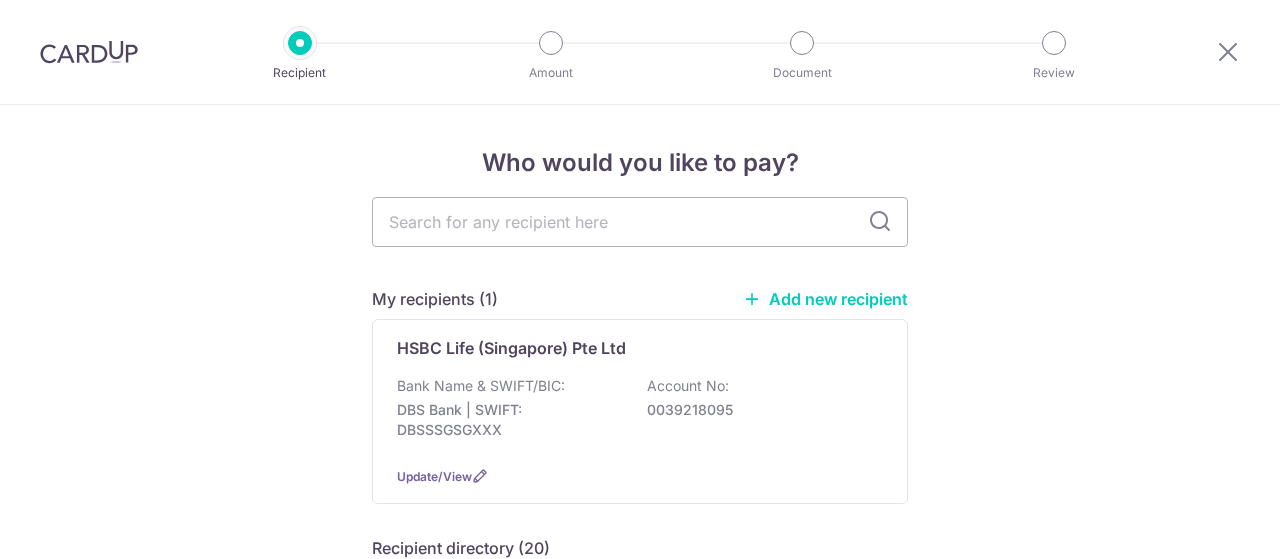 scroll, scrollTop: 0, scrollLeft: 0, axis: both 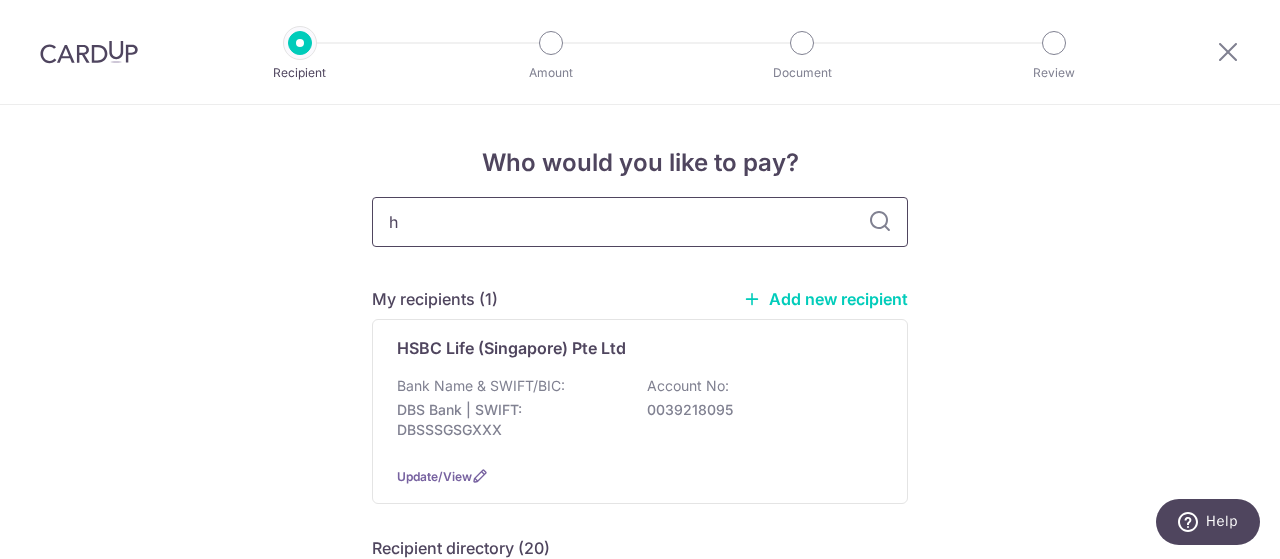 type on "hs" 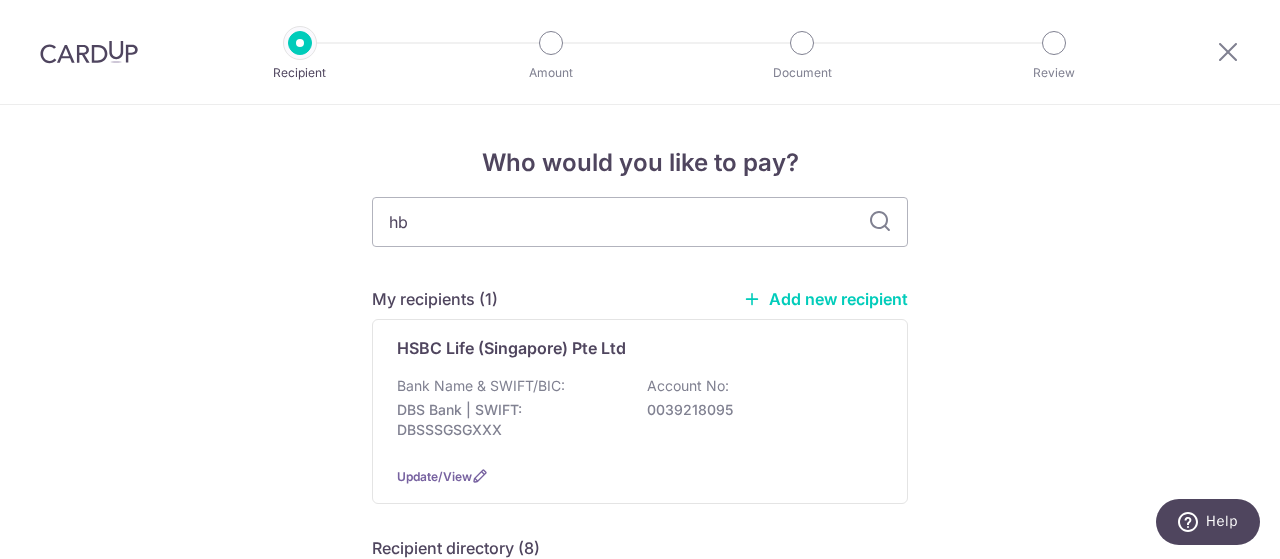 type on "hbc" 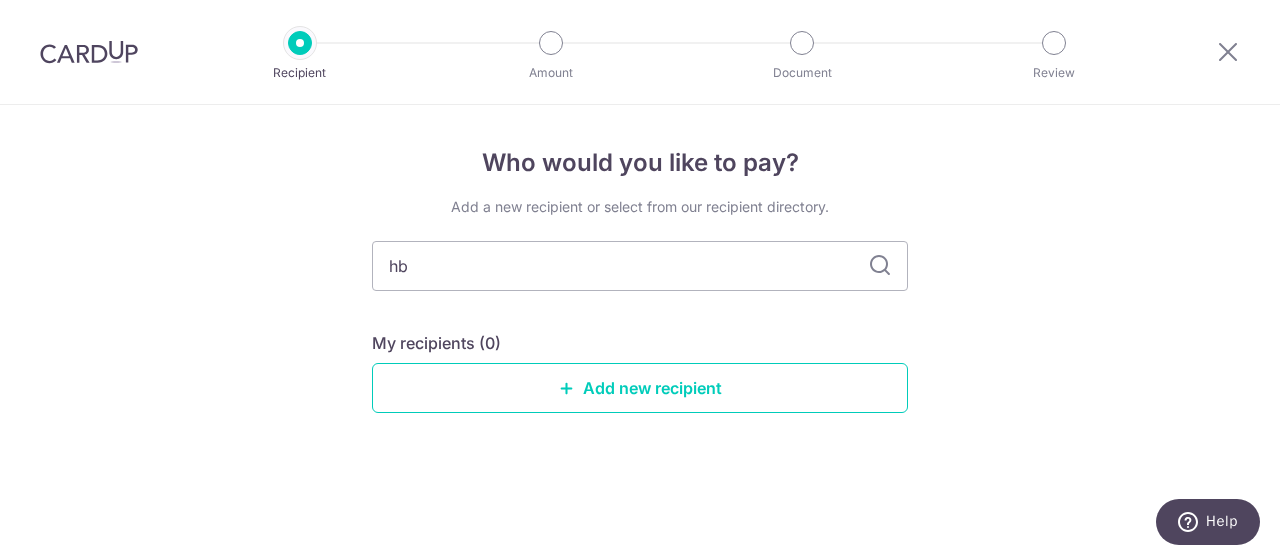 type on "h" 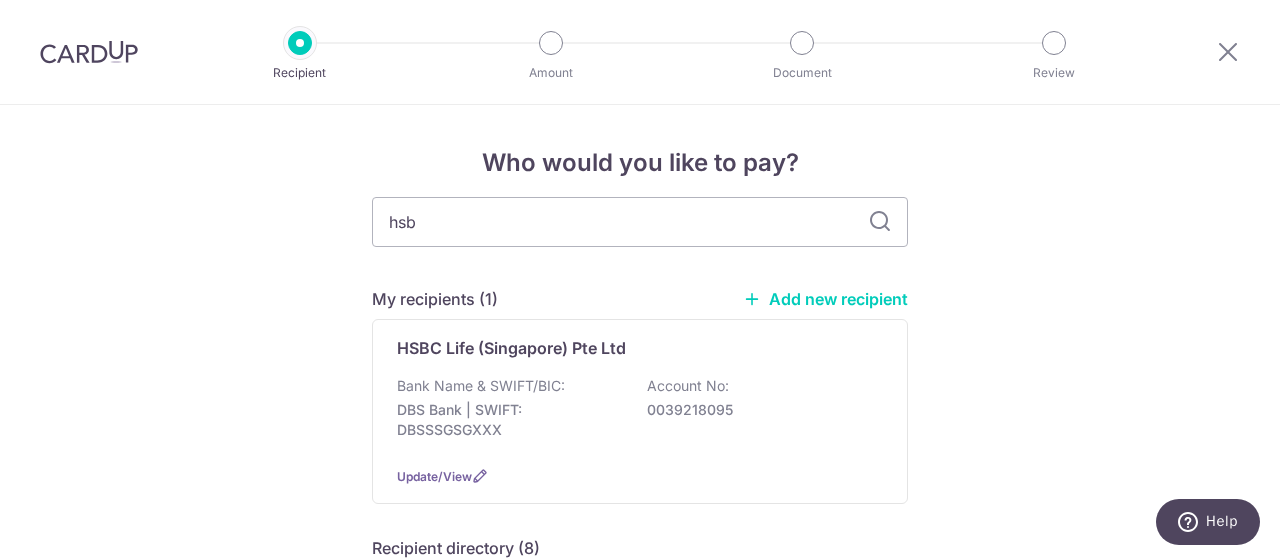 type on "hsbc" 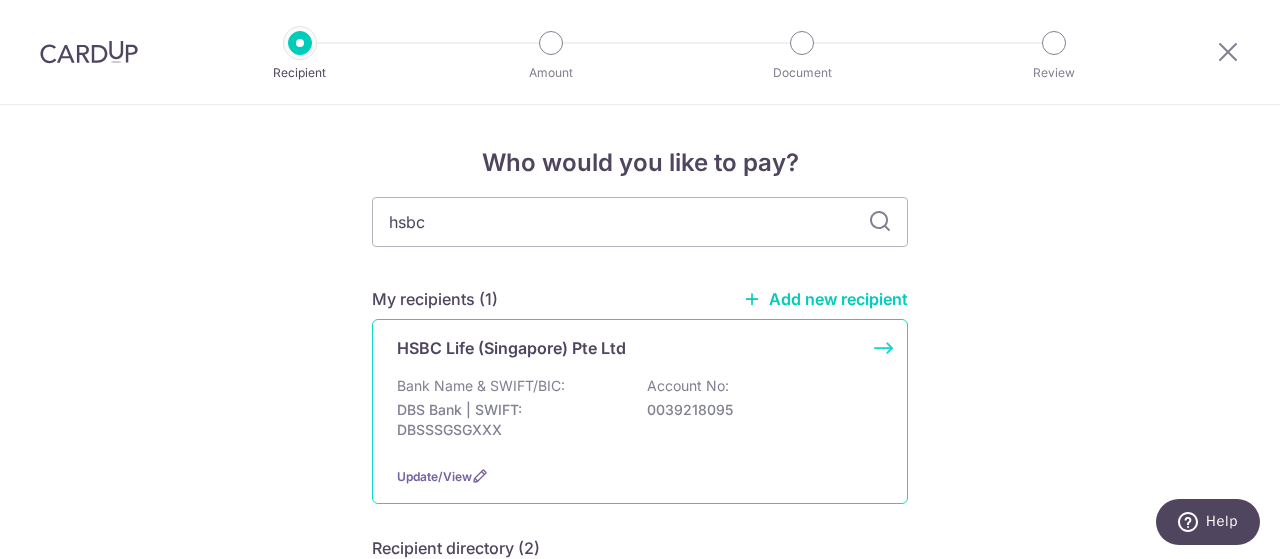 click on "HSBC Life (Singapore)  Pte Ltd" at bounding box center (511, 348) 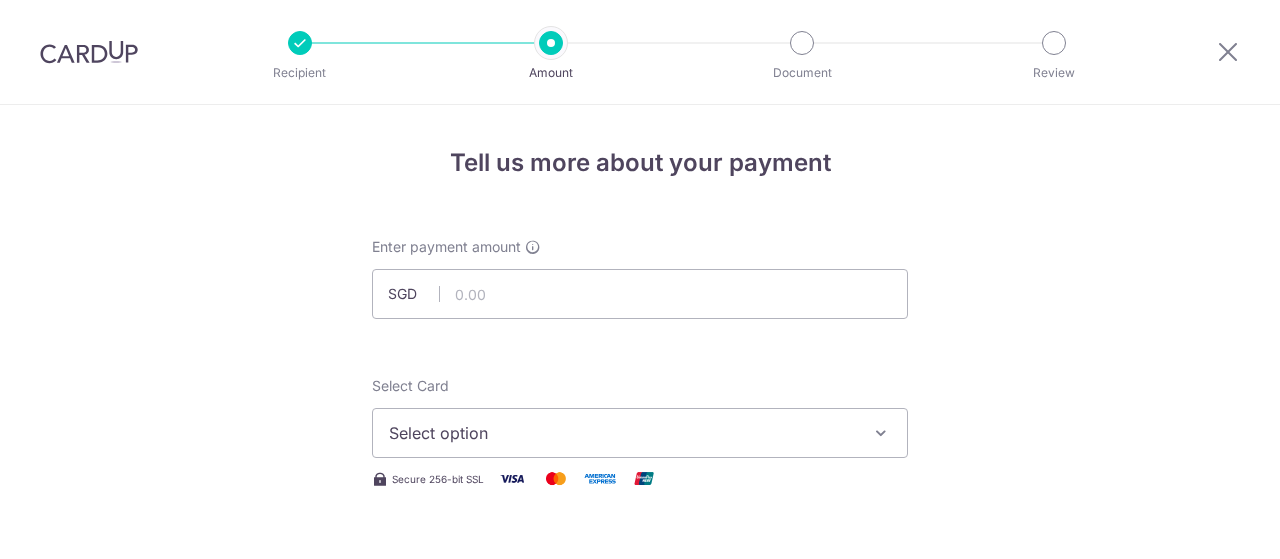 scroll, scrollTop: 0, scrollLeft: 0, axis: both 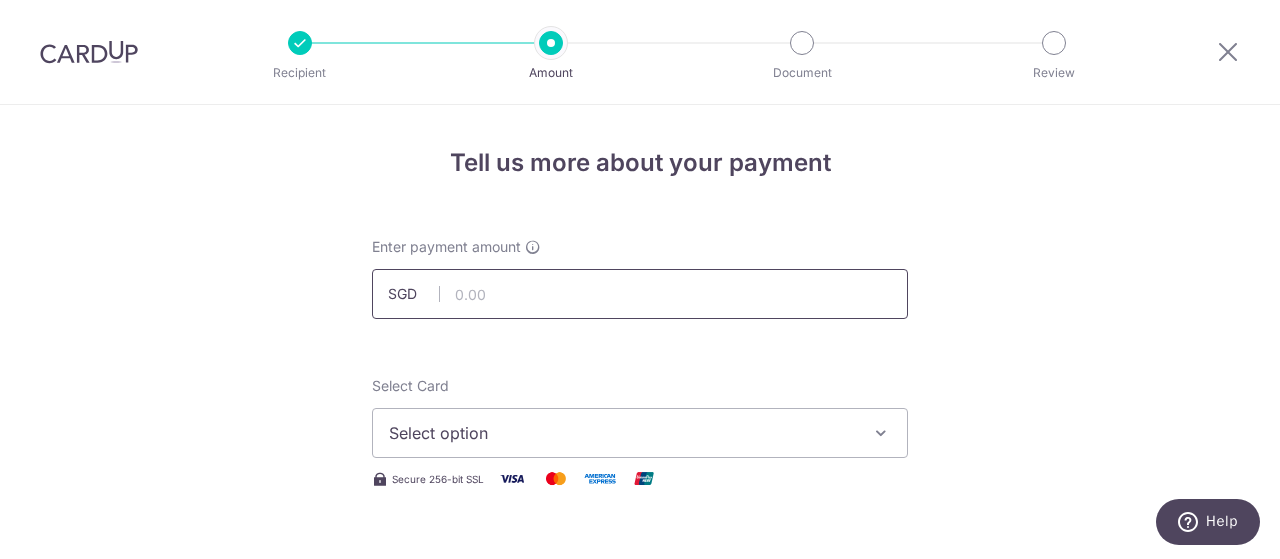 click at bounding box center (640, 294) 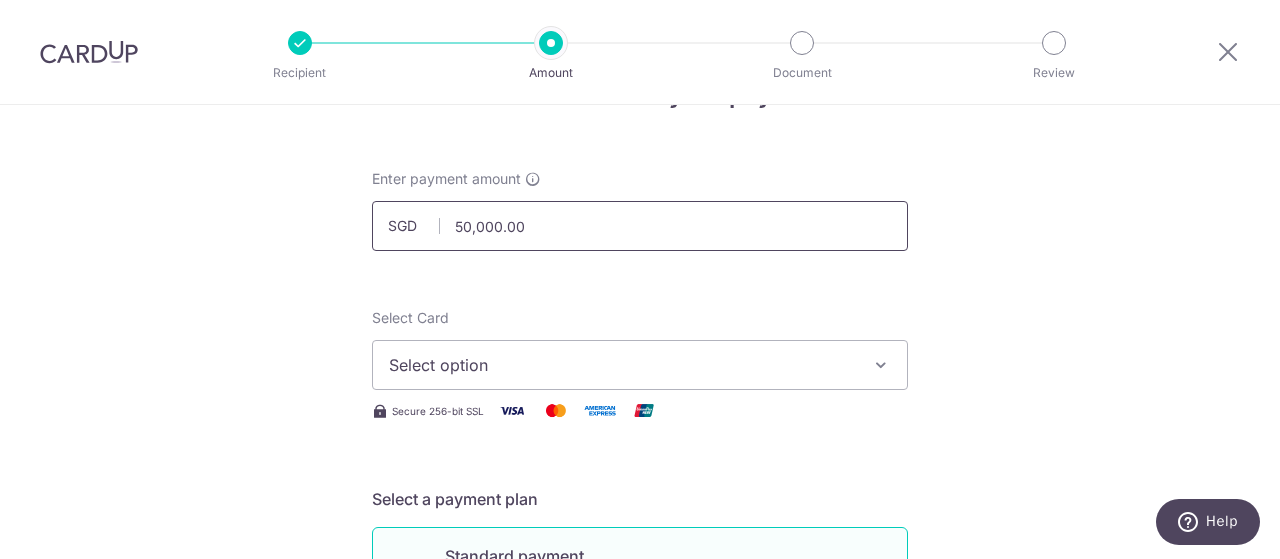 scroll, scrollTop: 100, scrollLeft: 0, axis: vertical 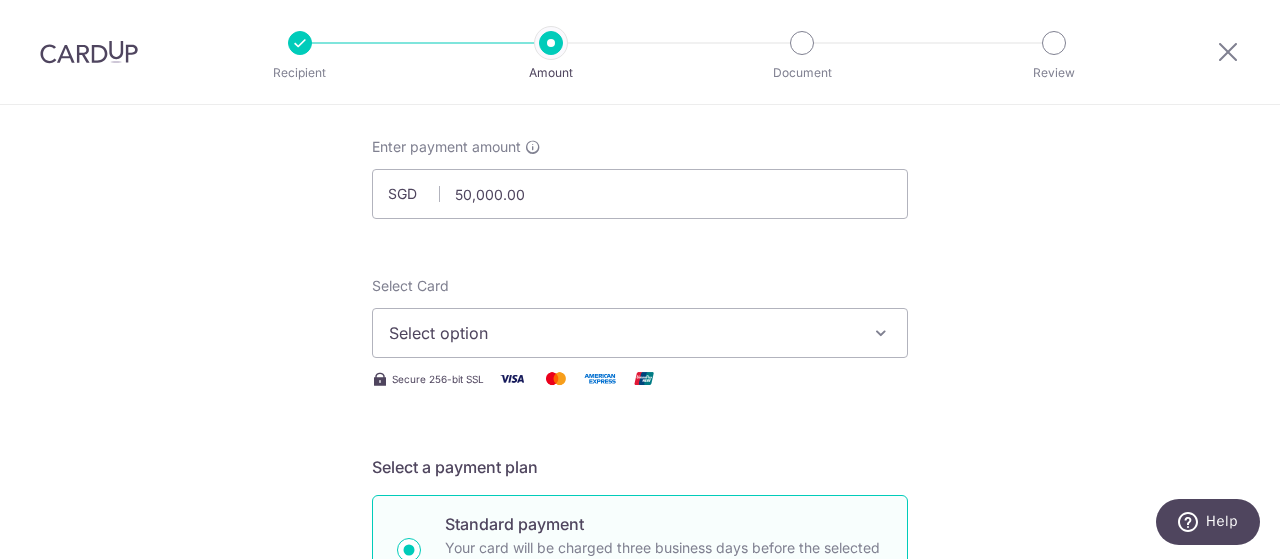 type on "50,000.00" 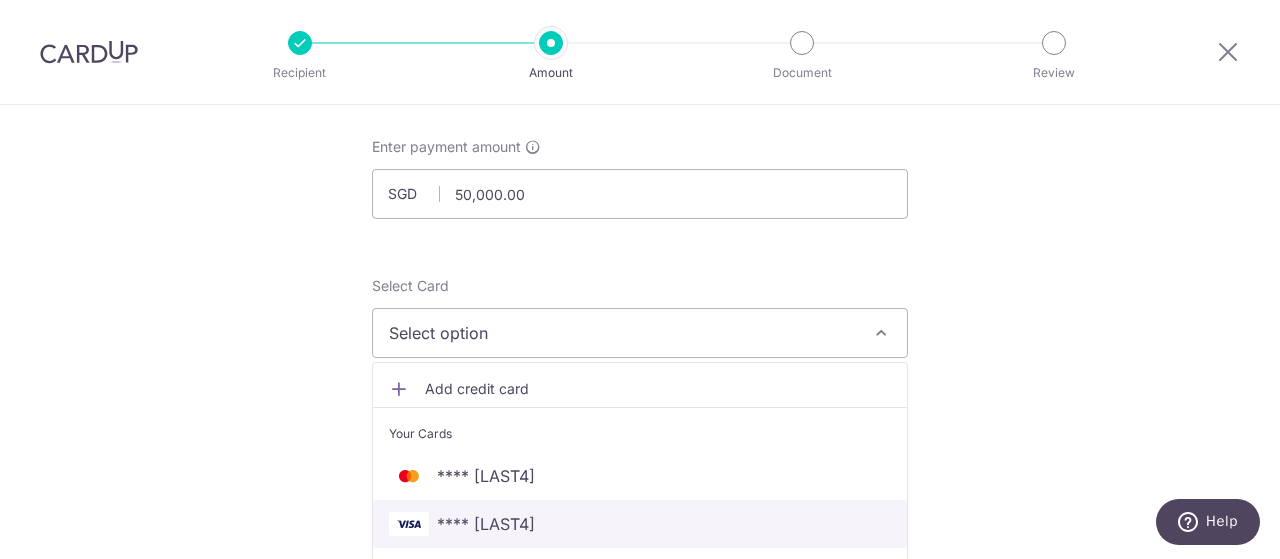 click on "**** 2468" at bounding box center [486, 524] 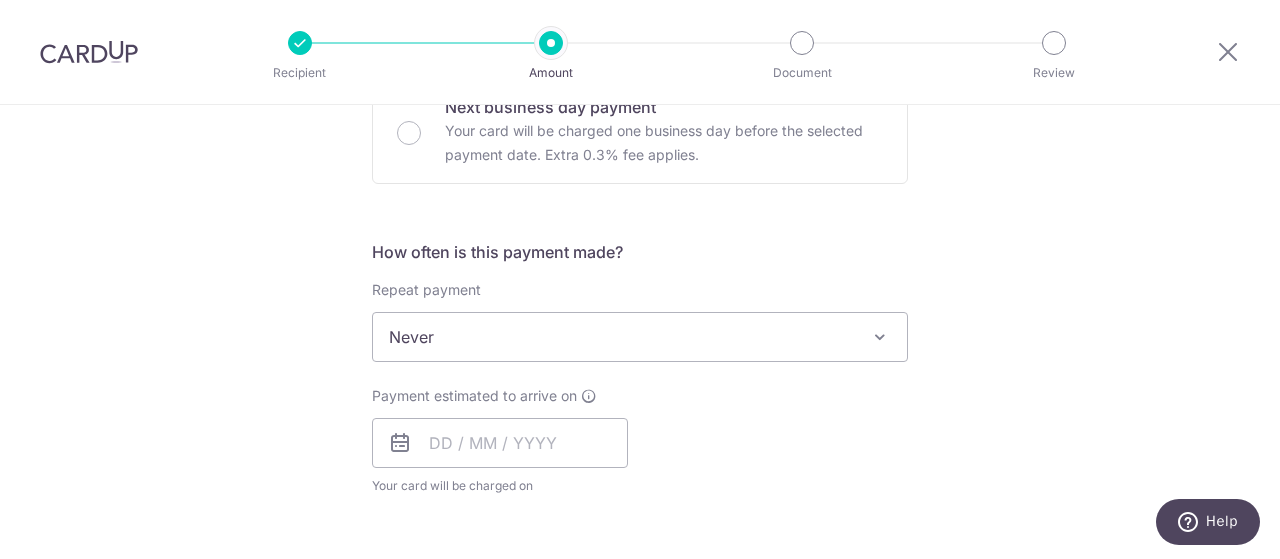 scroll, scrollTop: 700, scrollLeft: 0, axis: vertical 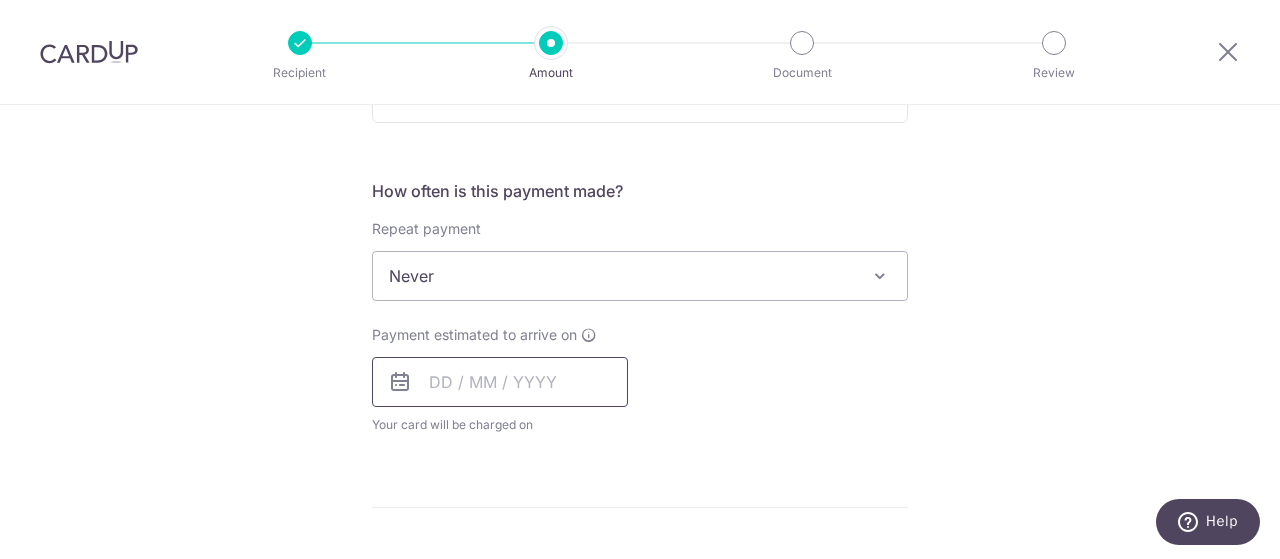 click at bounding box center (500, 382) 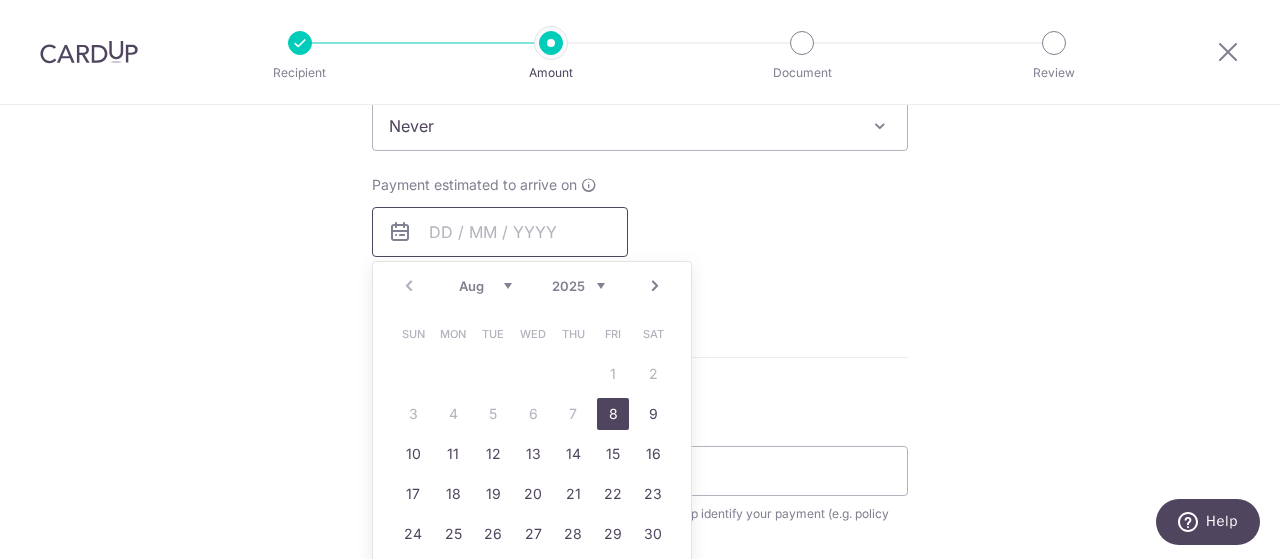 scroll, scrollTop: 900, scrollLeft: 0, axis: vertical 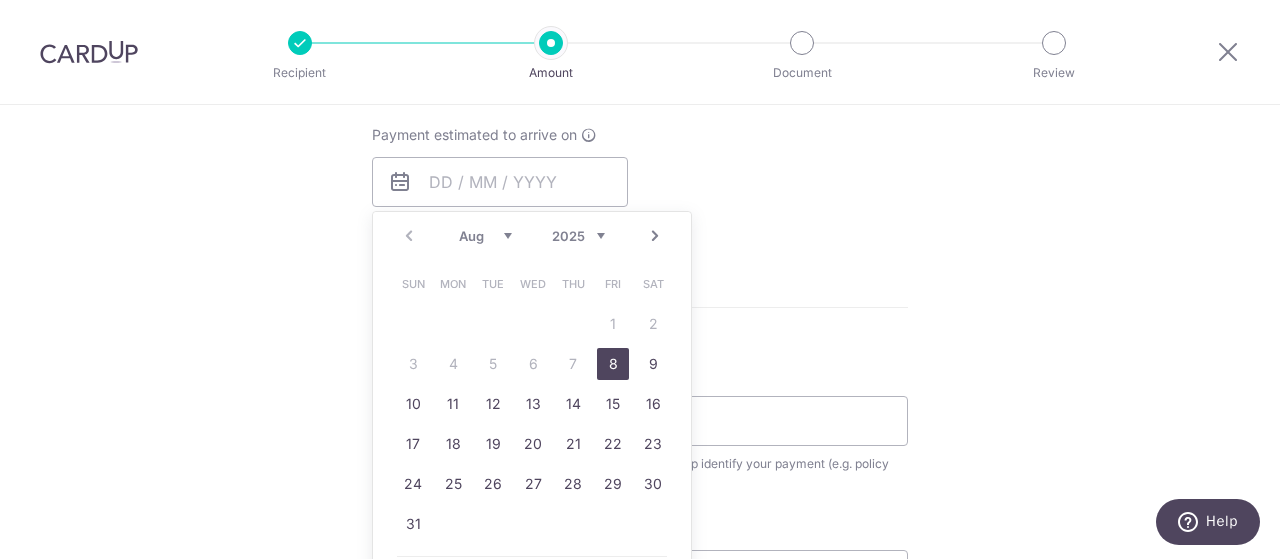 click on "8" at bounding box center [613, 364] 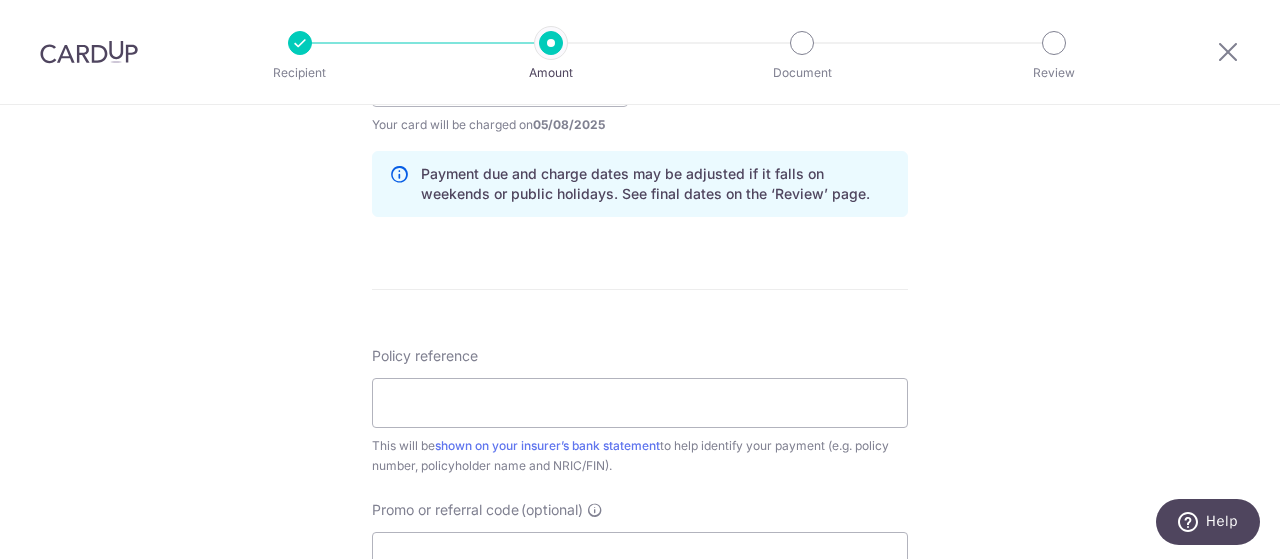 scroll, scrollTop: 1100, scrollLeft: 0, axis: vertical 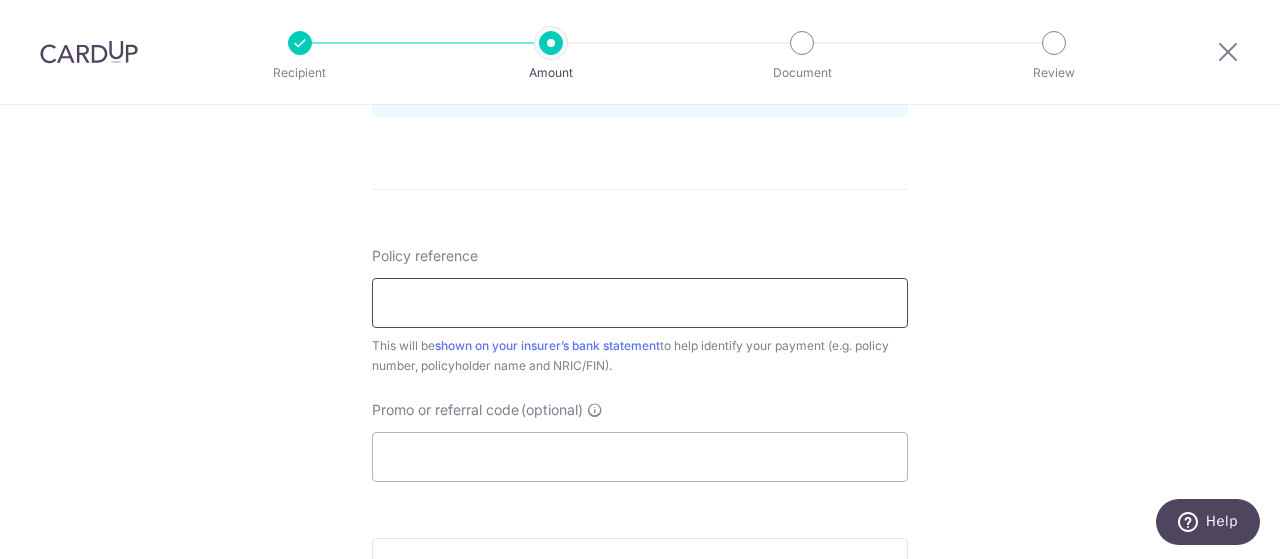 click on "Policy reference" at bounding box center (640, 303) 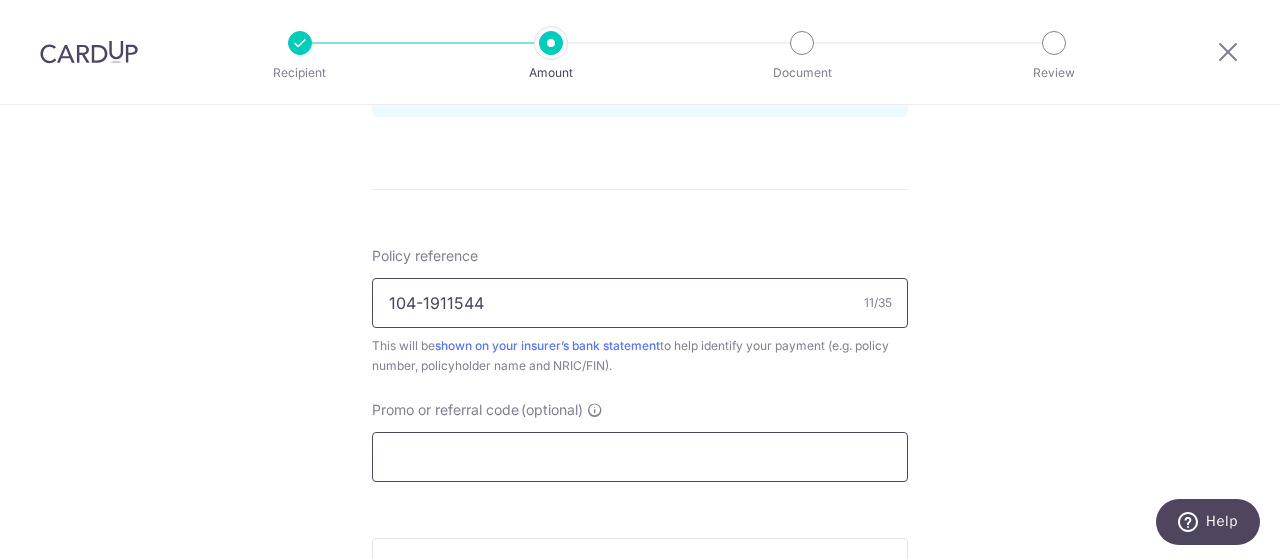 type on "104-1911544" 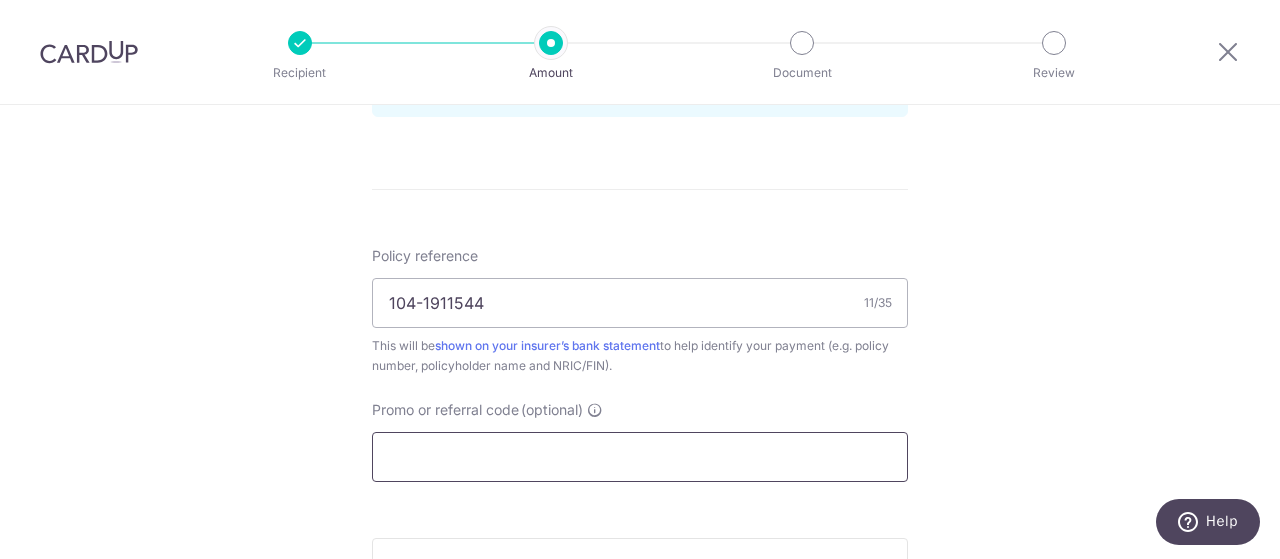 click on "Promo or referral code
(optional)" at bounding box center [640, 457] 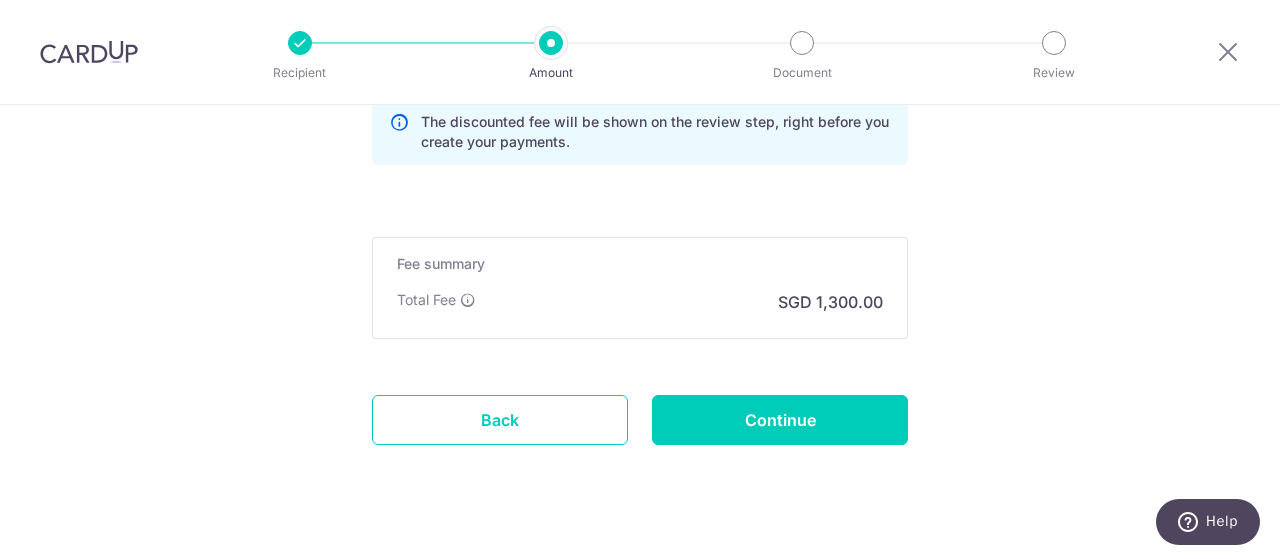 scroll, scrollTop: 1521, scrollLeft: 0, axis: vertical 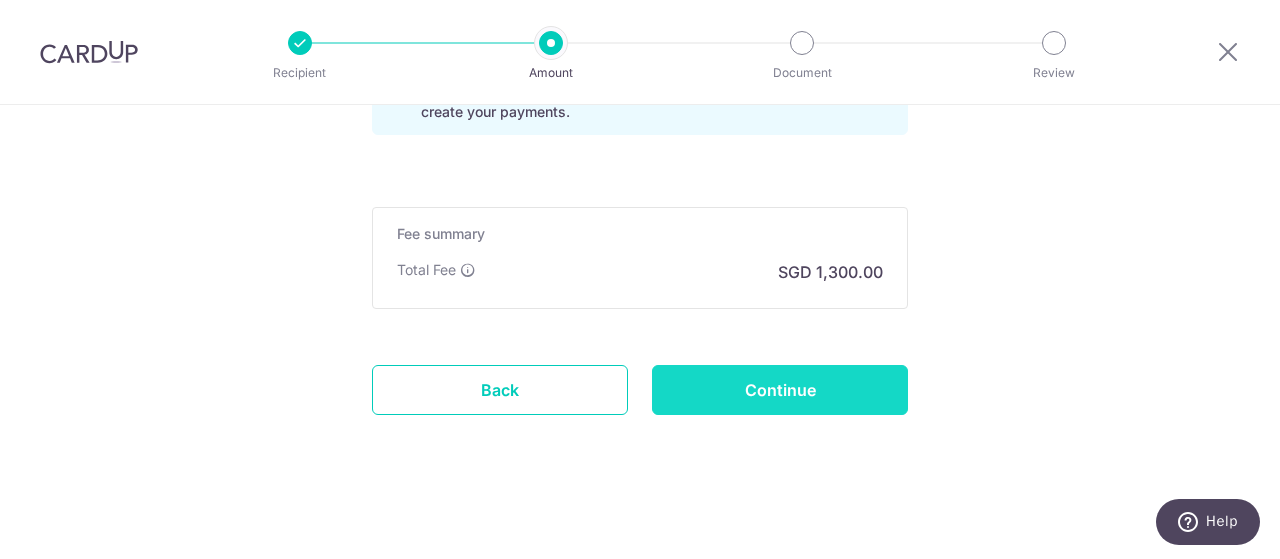 type on "175VIP25" 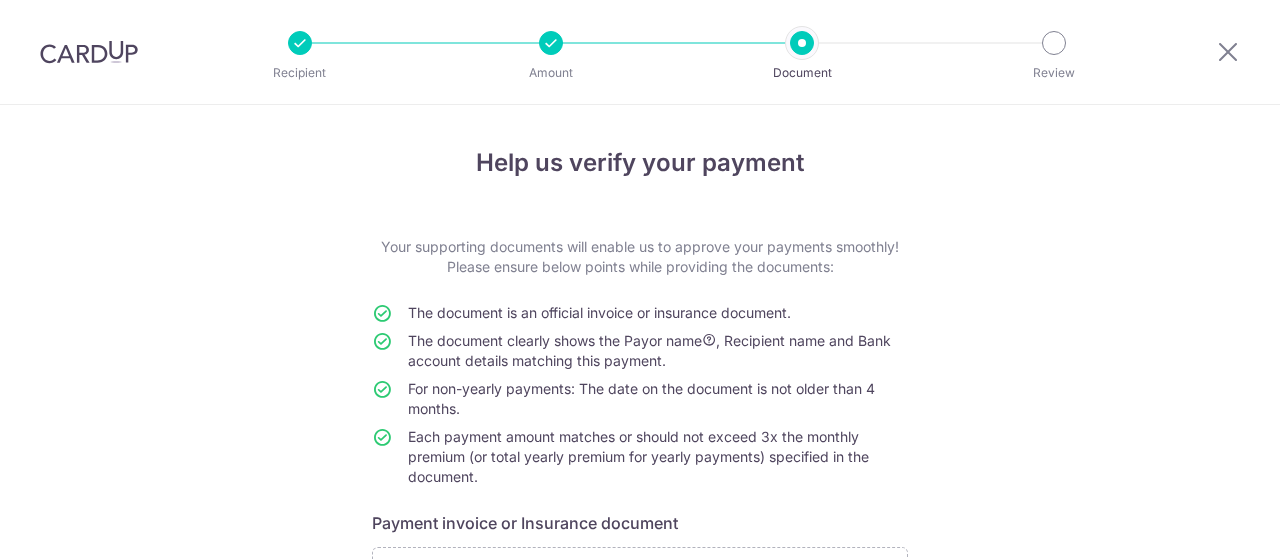 scroll, scrollTop: 0, scrollLeft: 0, axis: both 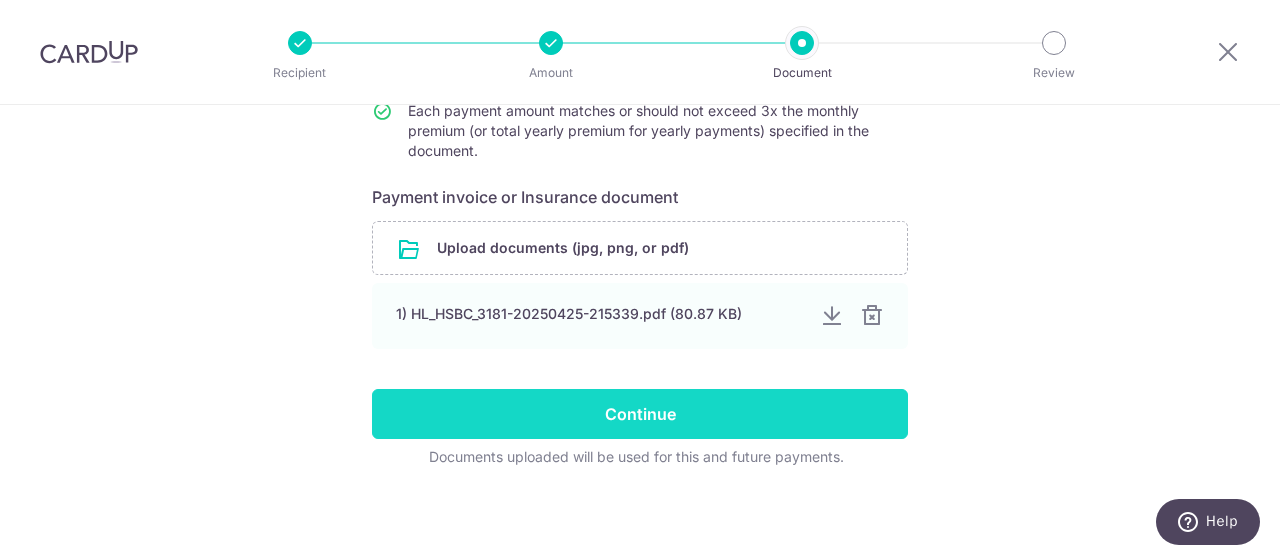 click on "Continue" at bounding box center [640, 414] 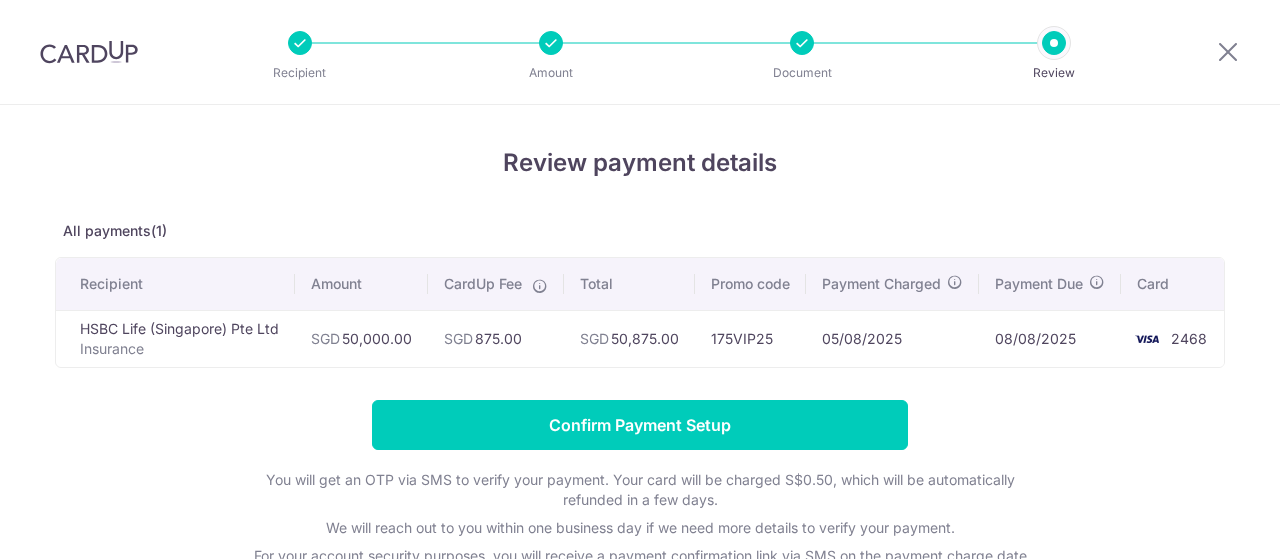scroll, scrollTop: 0, scrollLeft: 0, axis: both 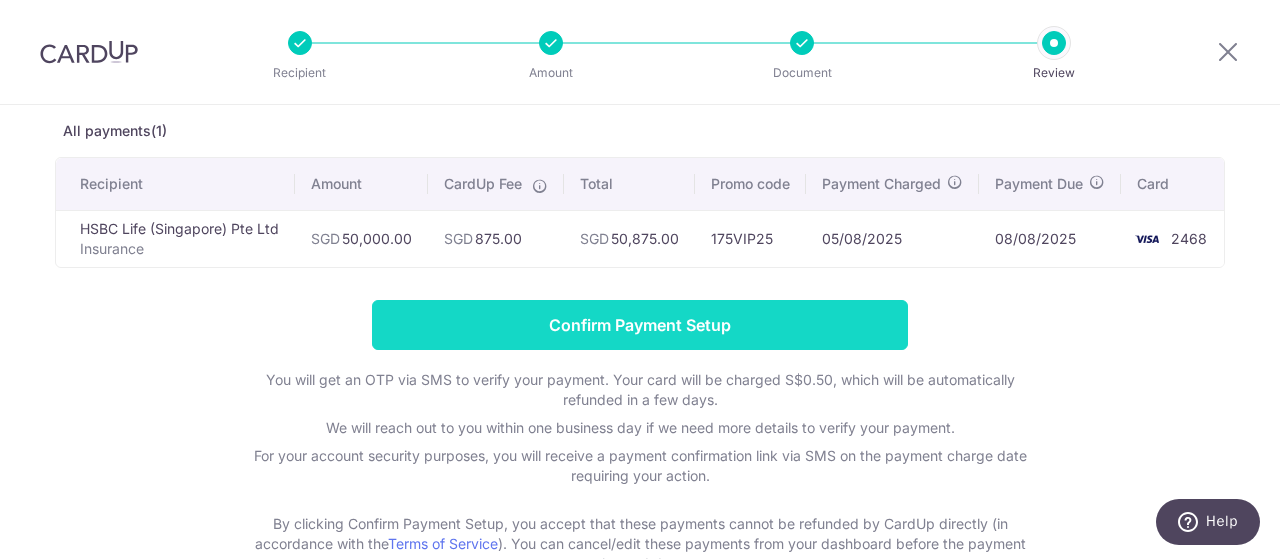 click on "Confirm Payment Setup" at bounding box center [640, 325] 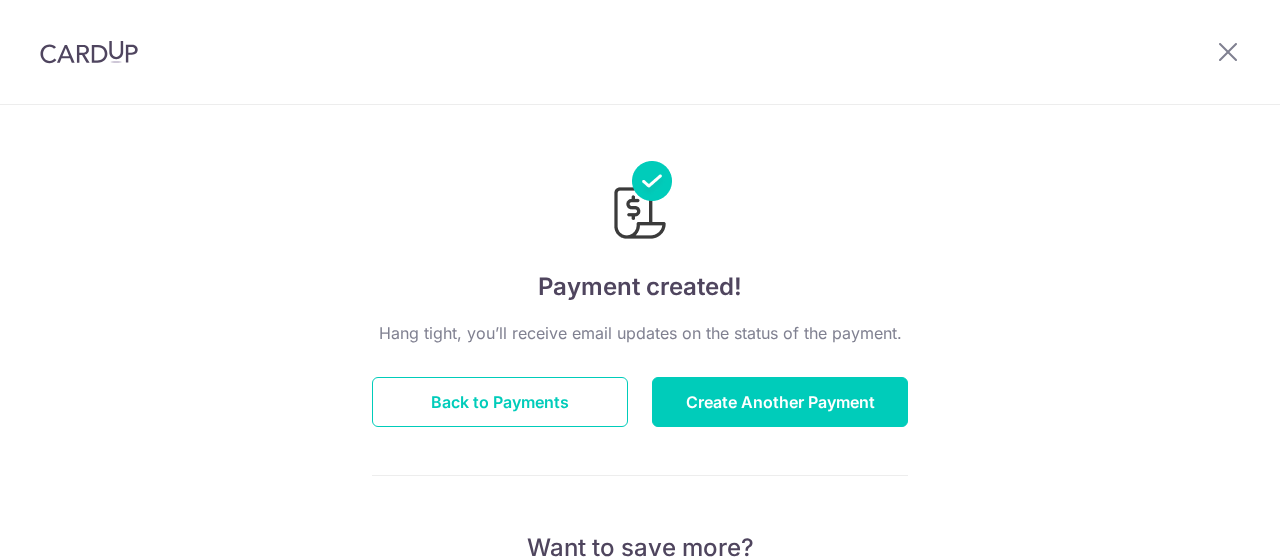 scroll, scrollTop: 0, scrollLeft: 0, axis: both 